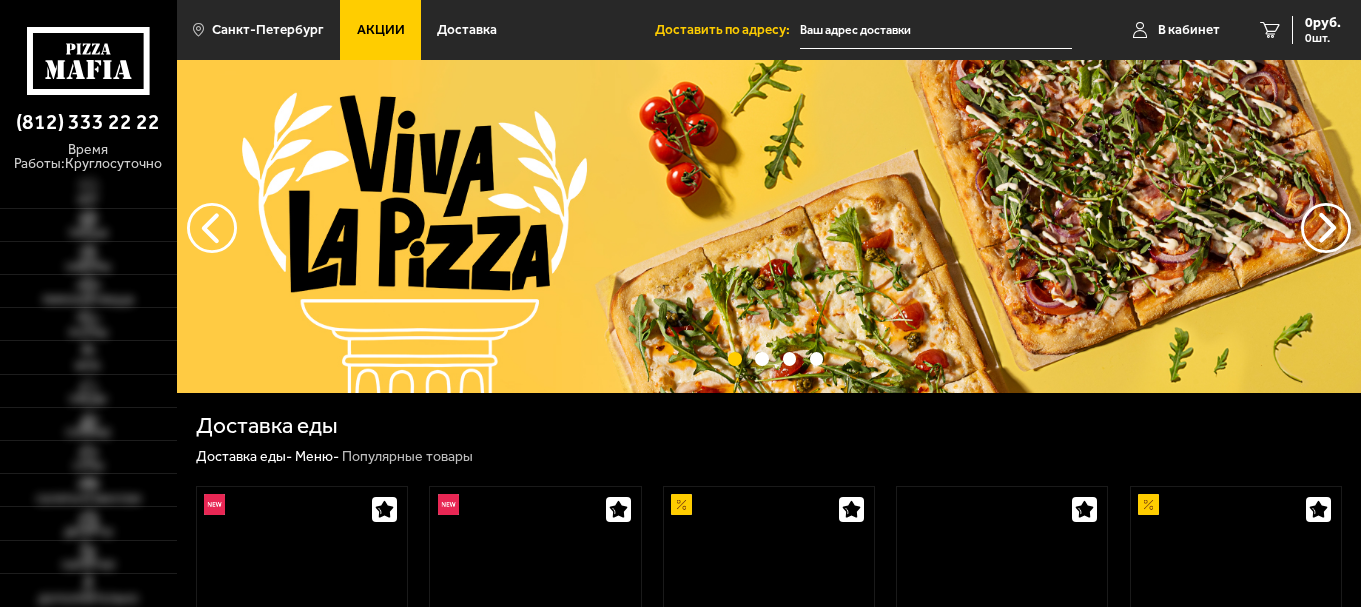 scroll, scrollTop: 0, scrollLeft: 0, axis: both 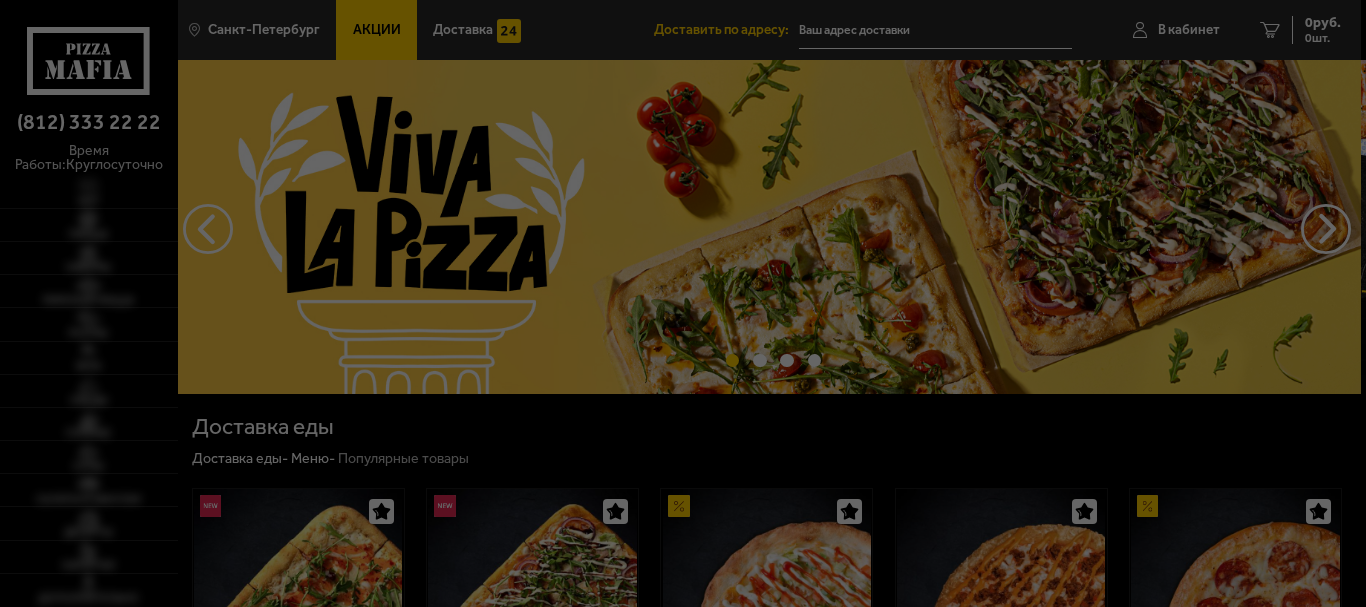 type on "[STREET_NAME], [NUMBER]" 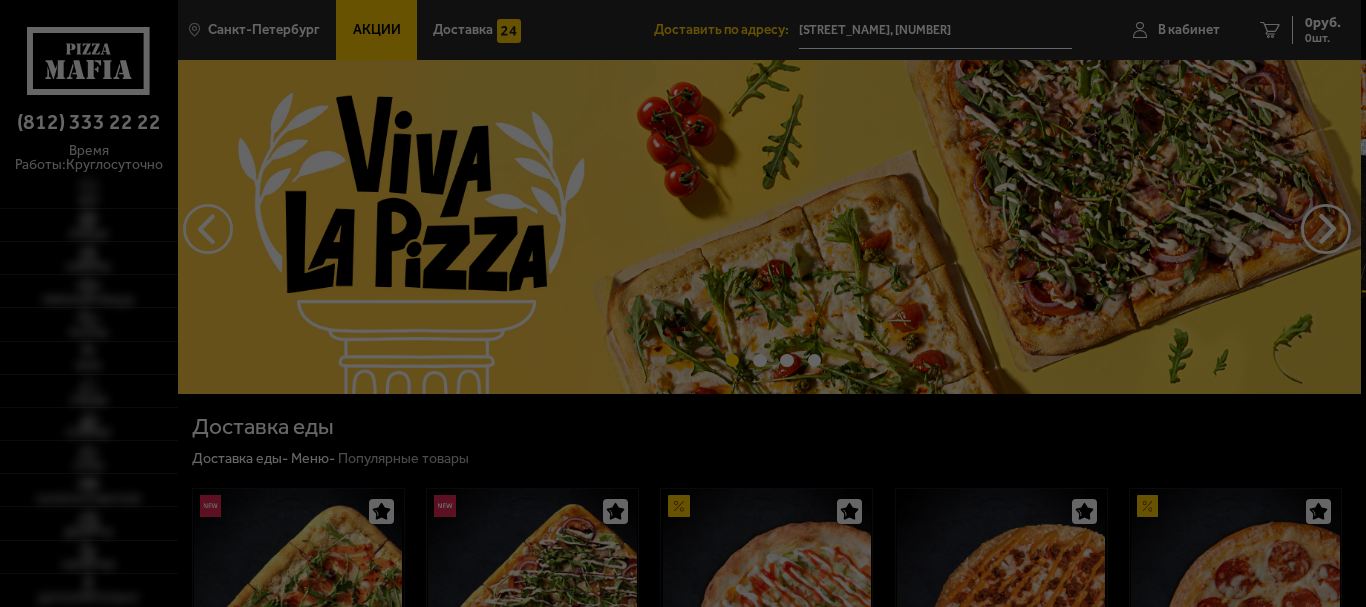 click at bounding box center [683, 303] 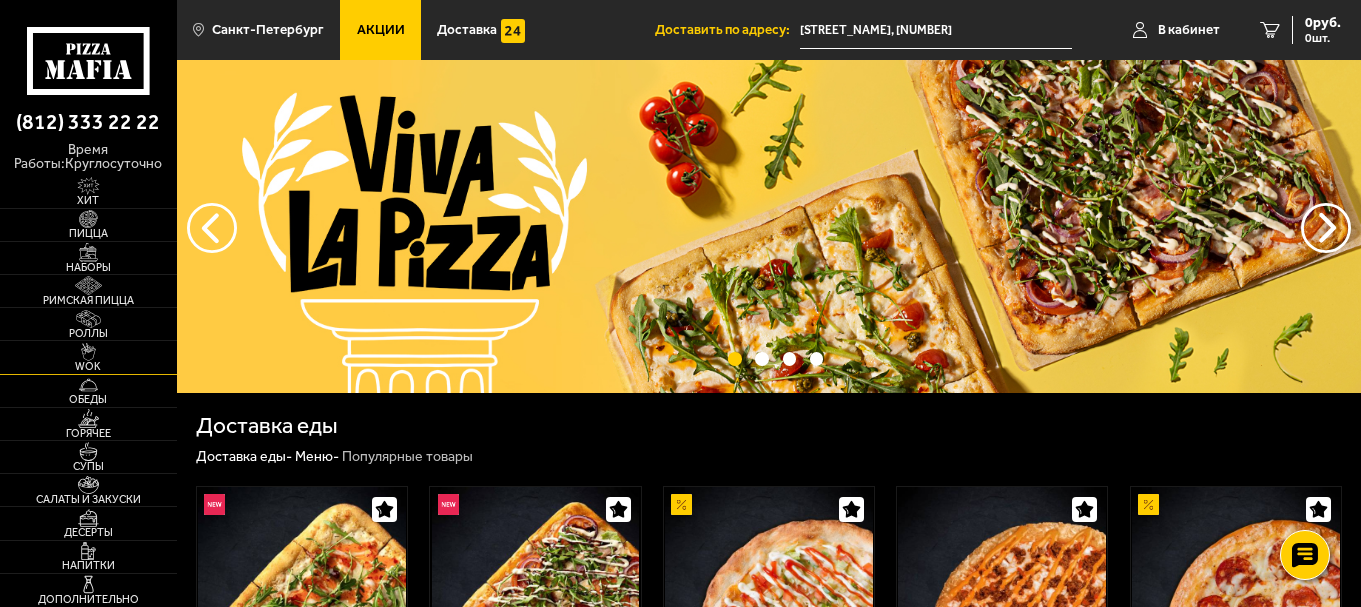 click on "WOK" at bounding box center [88, 357] 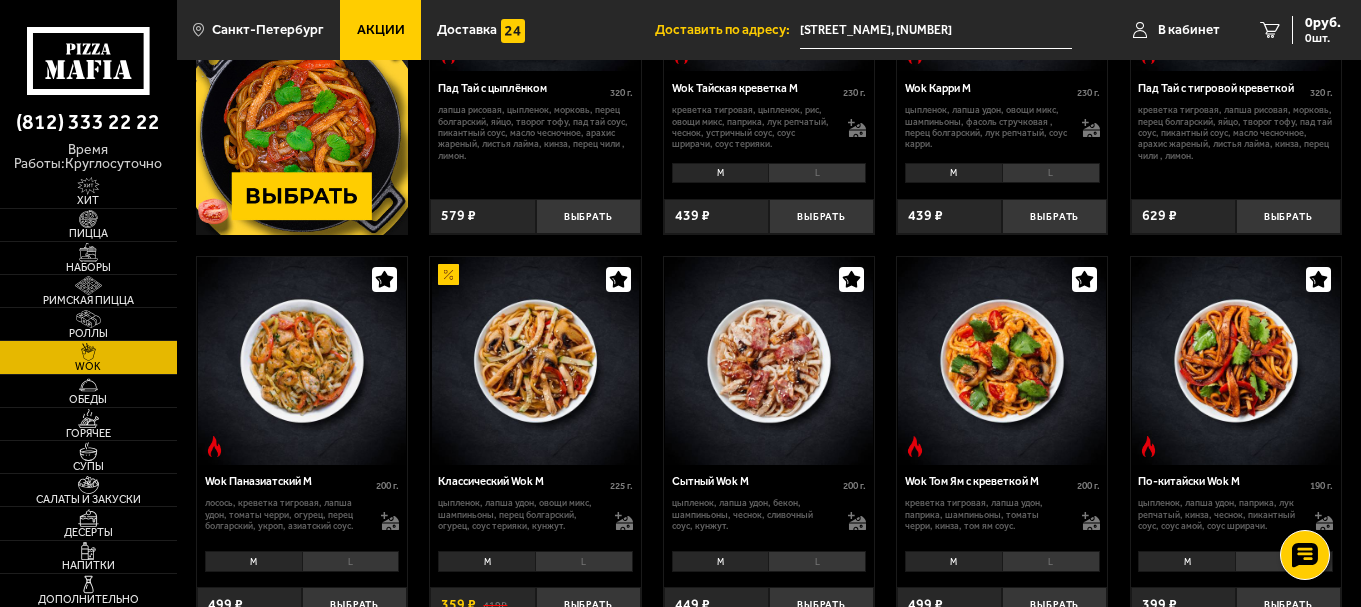 scroll, scrollTop: 400, scrollLeft: 0, axis: vertical 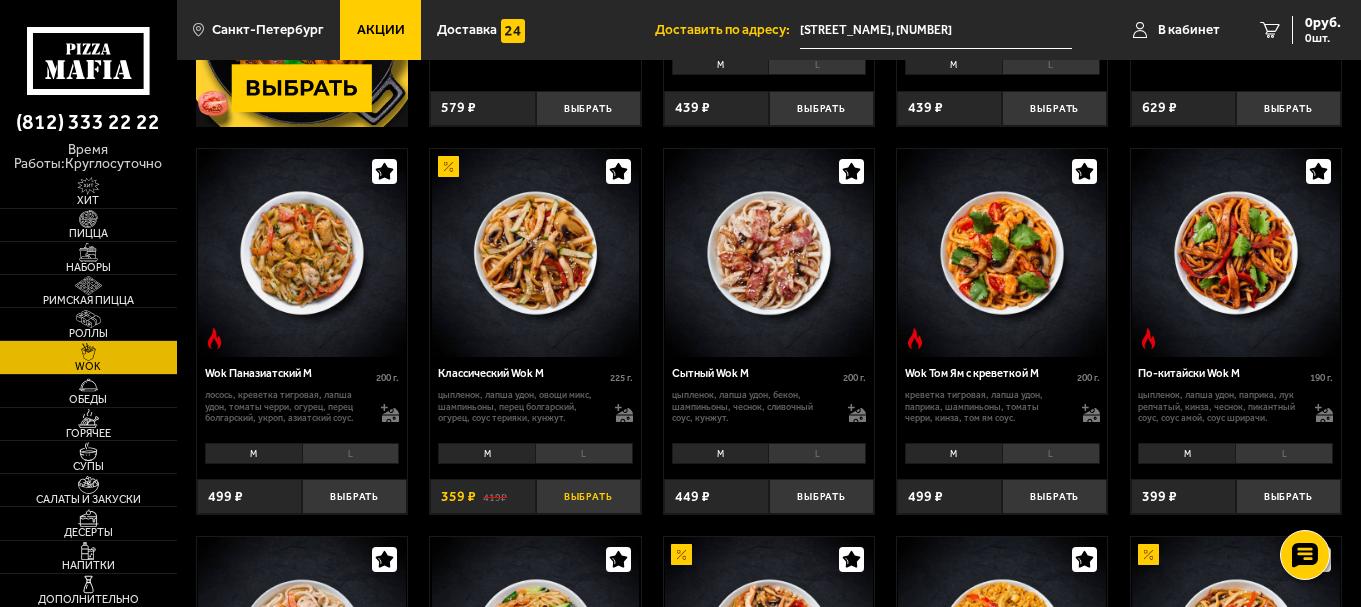 click on "Выбрать" at bounding box center (588, 496) 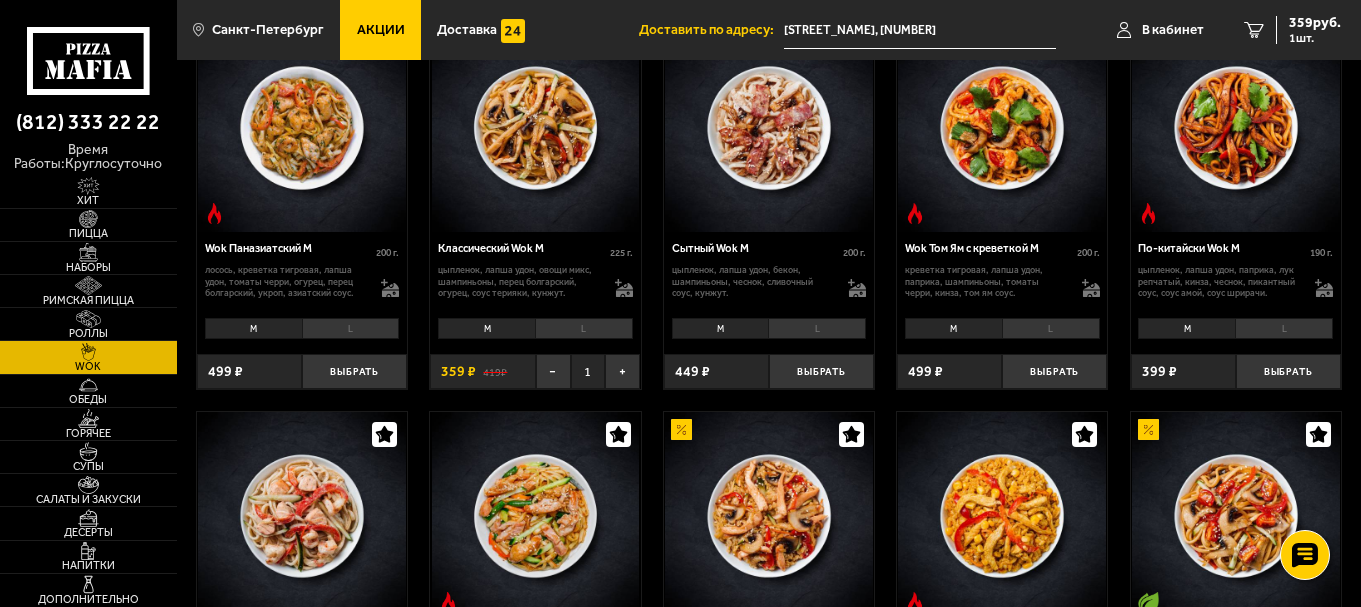 scroll, scrollTop: 533, scrollLeft: 0, axis: vertical 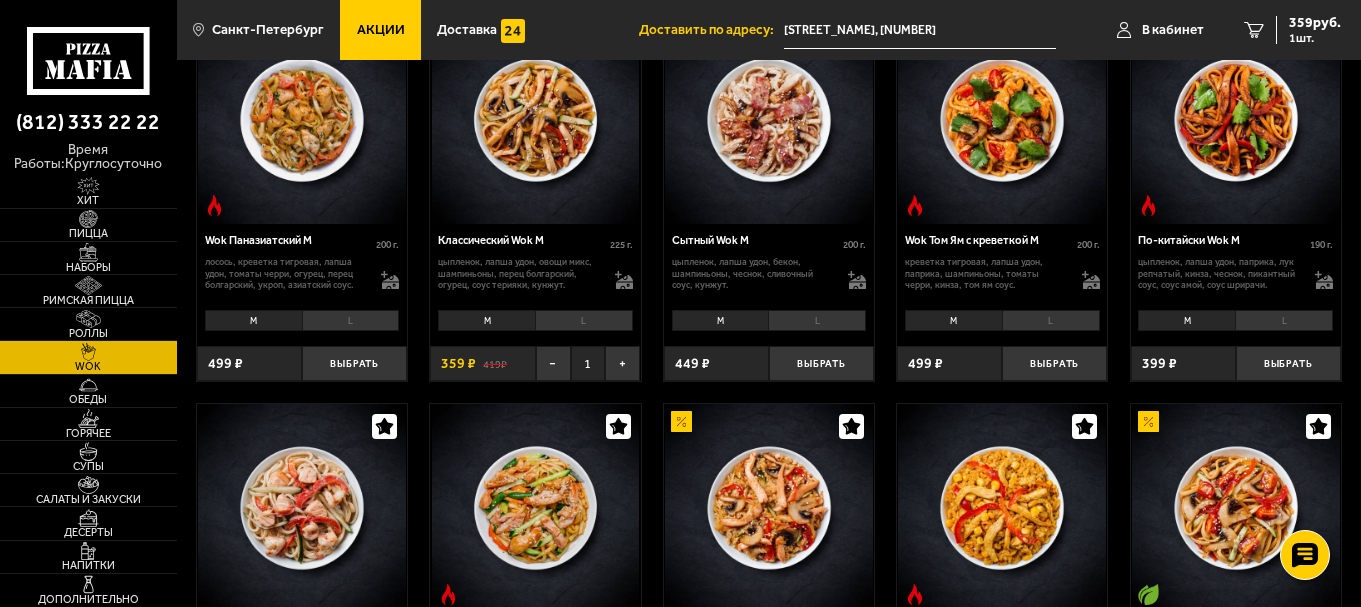 click on "L" at bounding box center (584, 320) 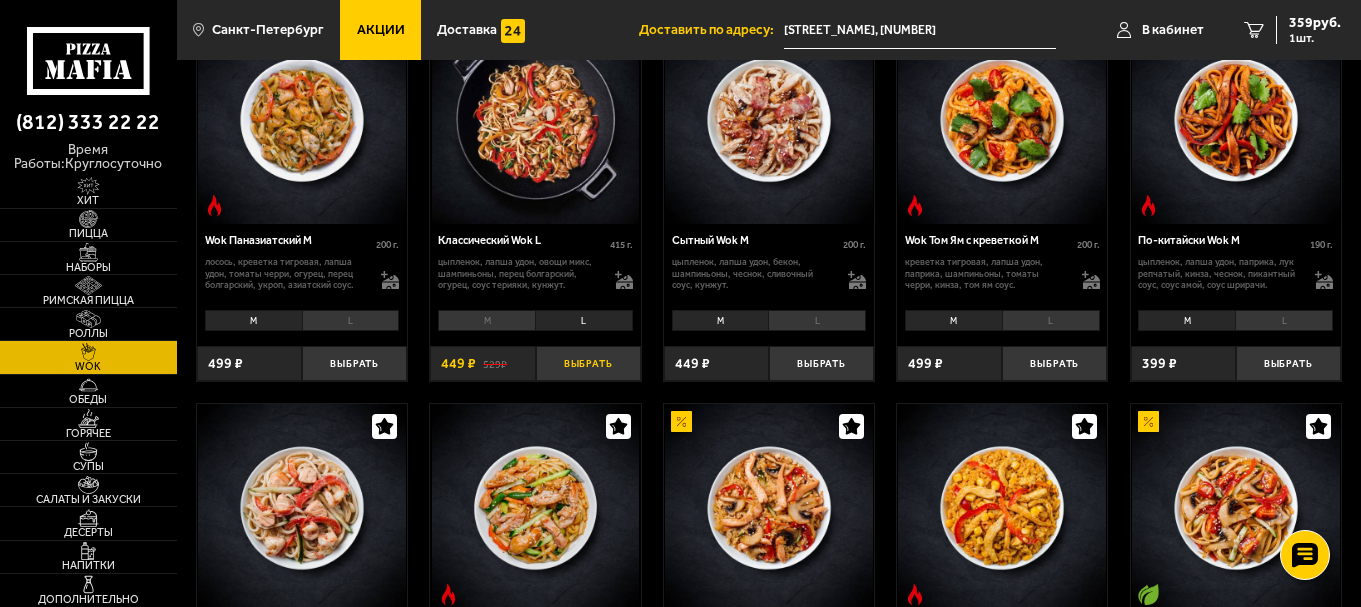 click on "Выбрать" at bounding box center [588, 363] 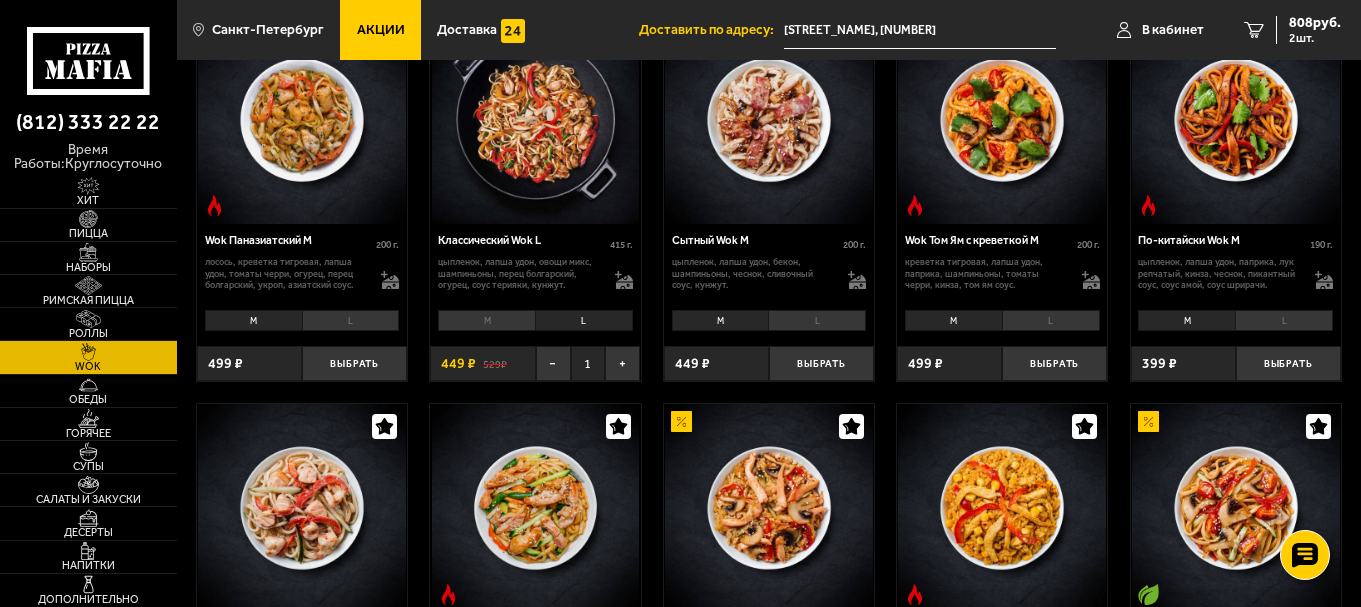 click on "M" at bounding box center [486, 320] 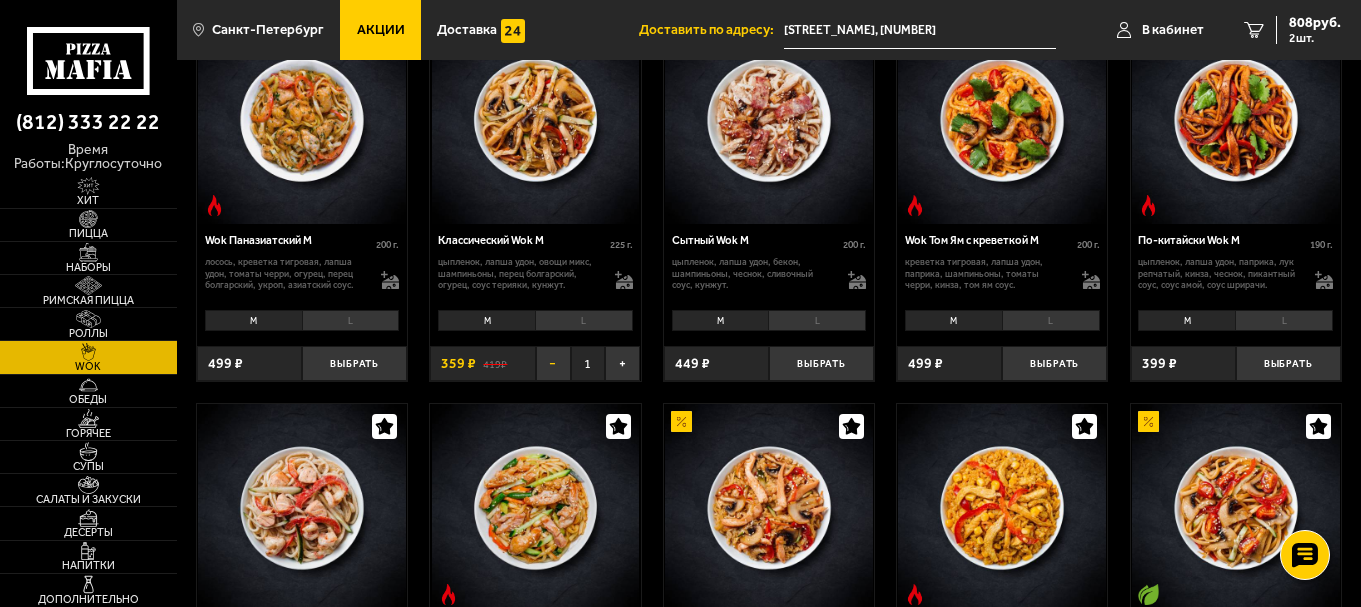 click on "−" at bounding box center (553, 363) 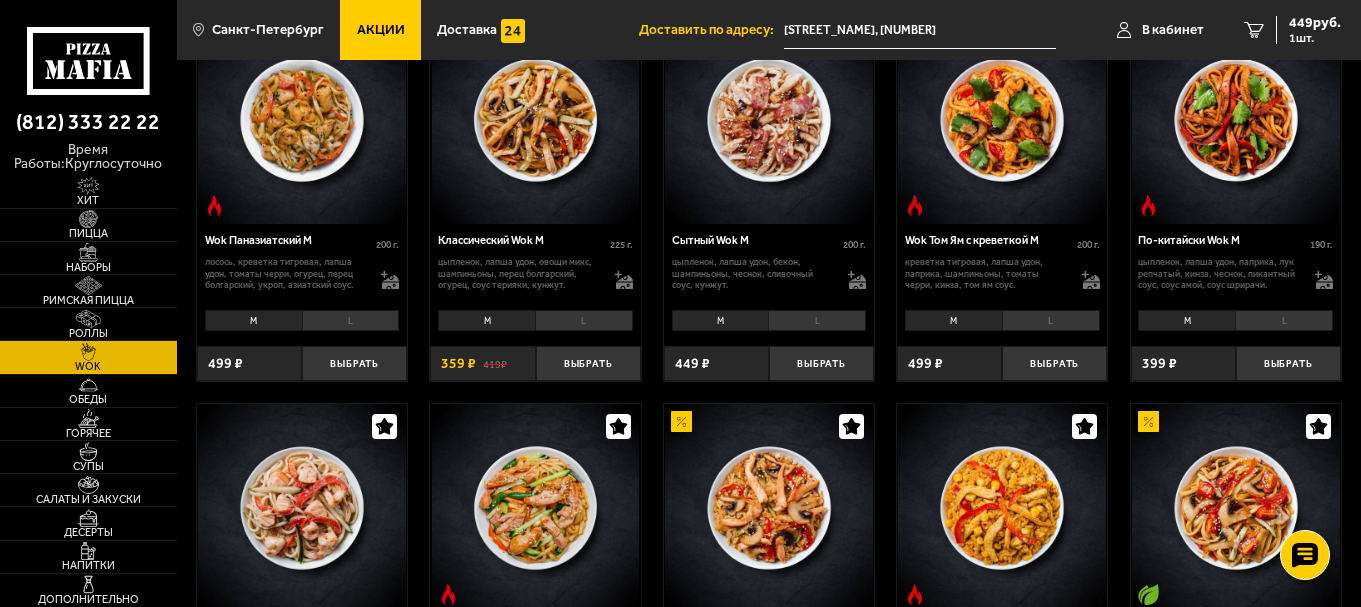 click on "L" at bounding box center [584, 320] 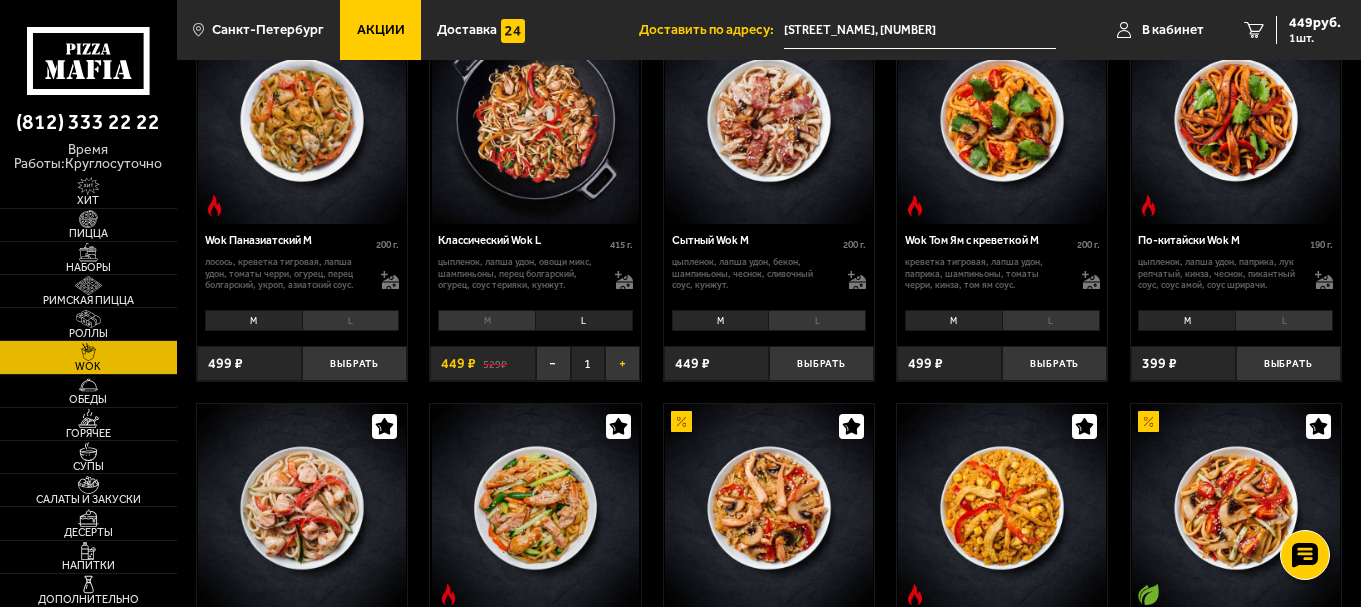 click on "+" at bounding box center [622, 363] 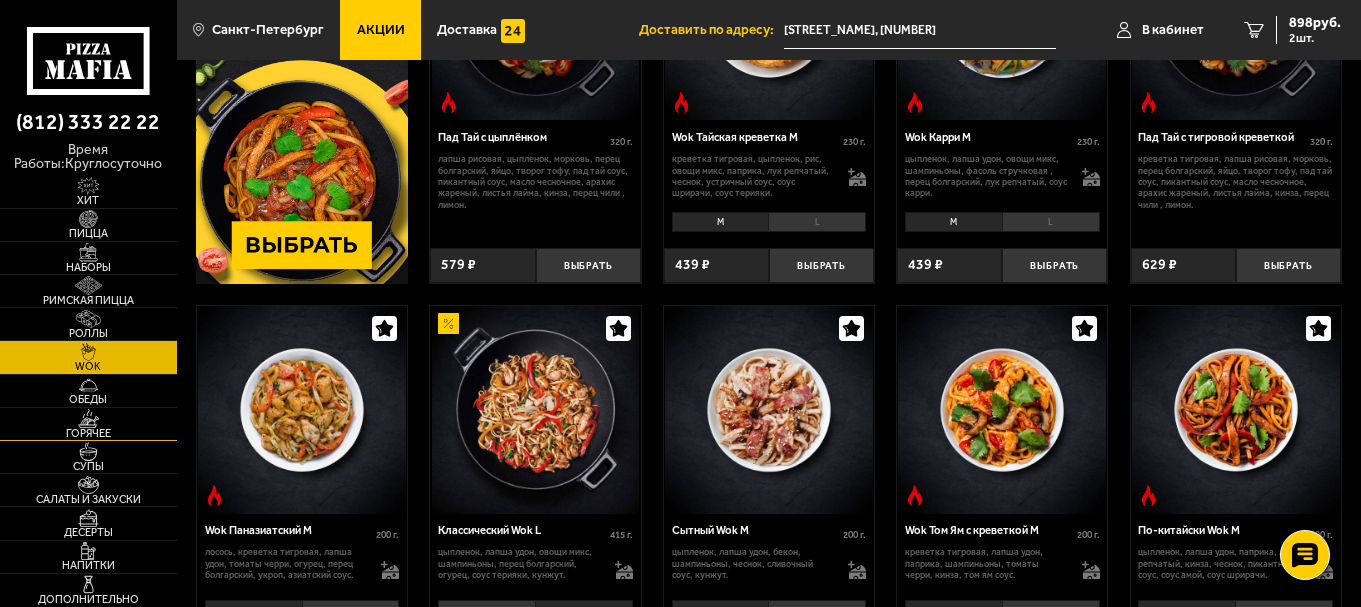 scroll, scrollTop: 267, scrollLeft: 0, axis: vertical 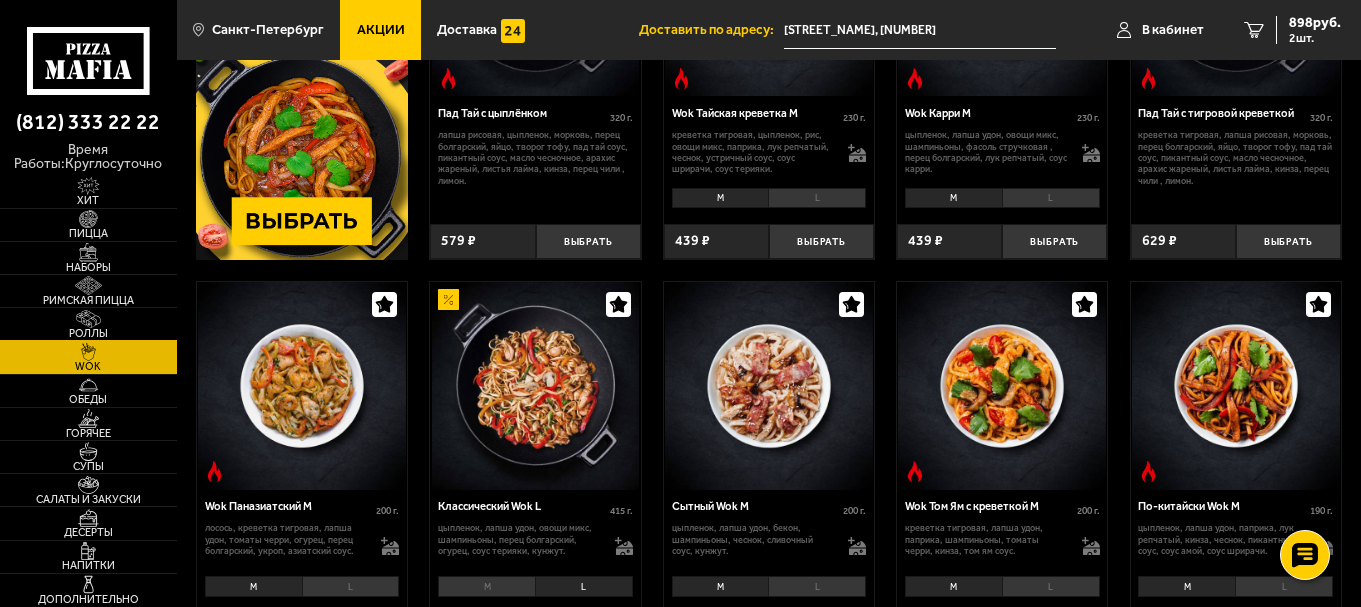 click at bounding box center [88, 319] 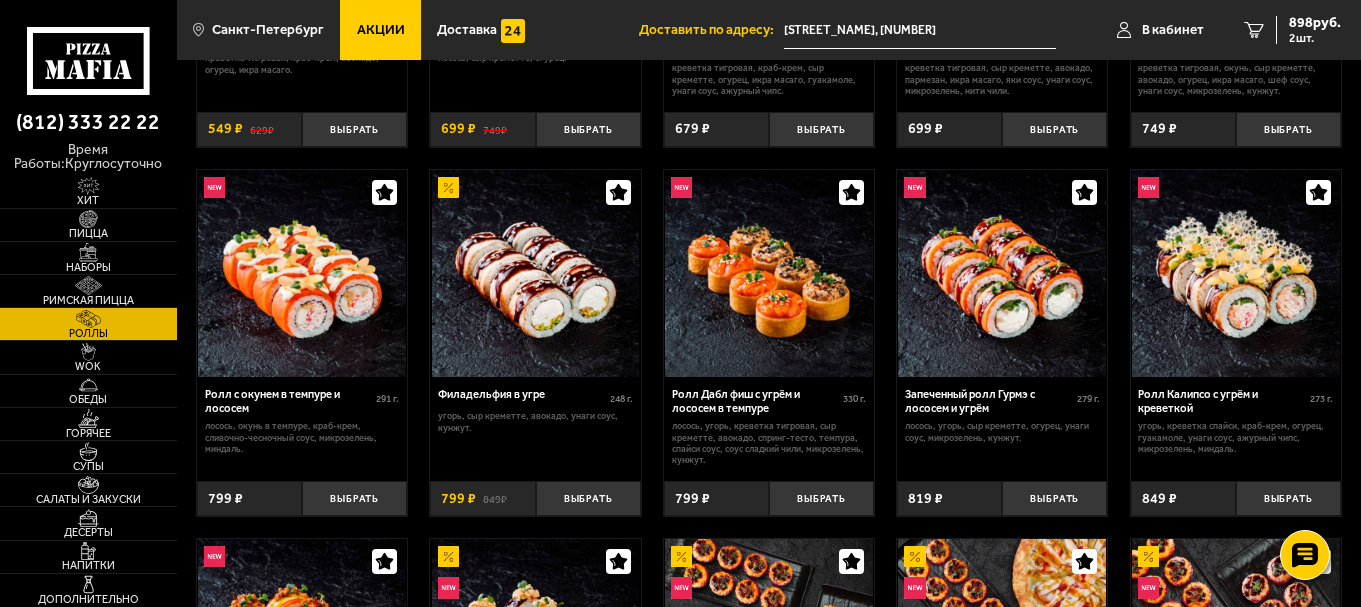 scroll, scrollTop: 400, scrollLeft: 0, axis: vertical 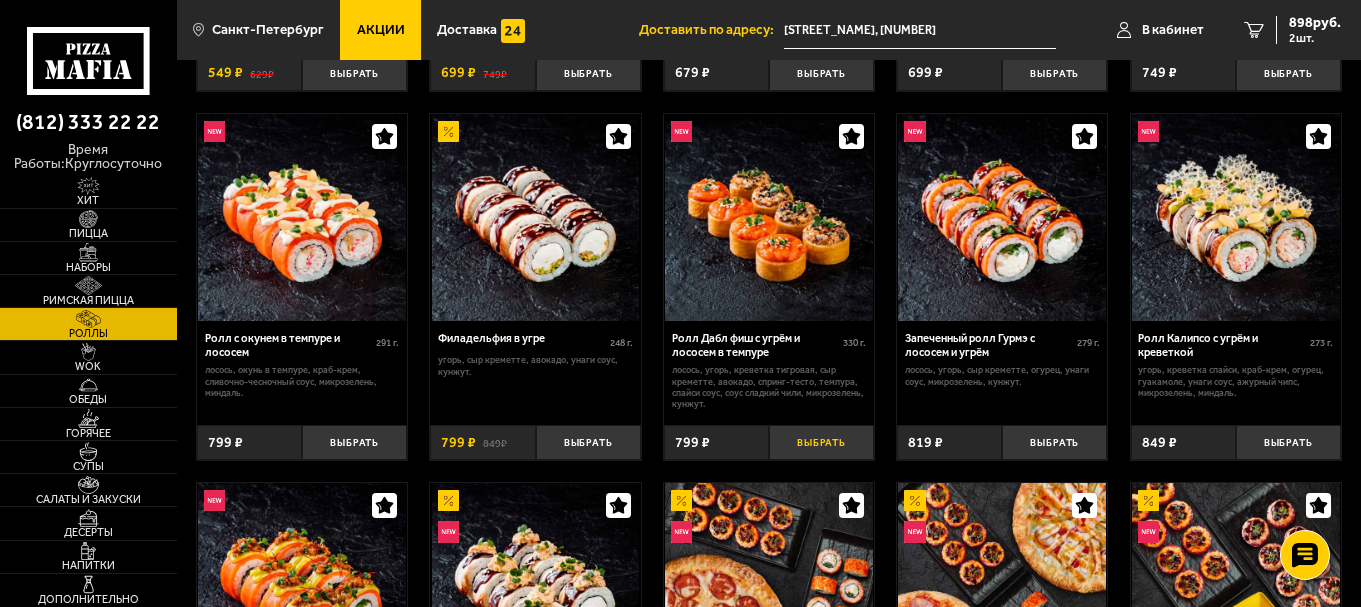 click on "Выбрать" at bounding box center [821, 442] 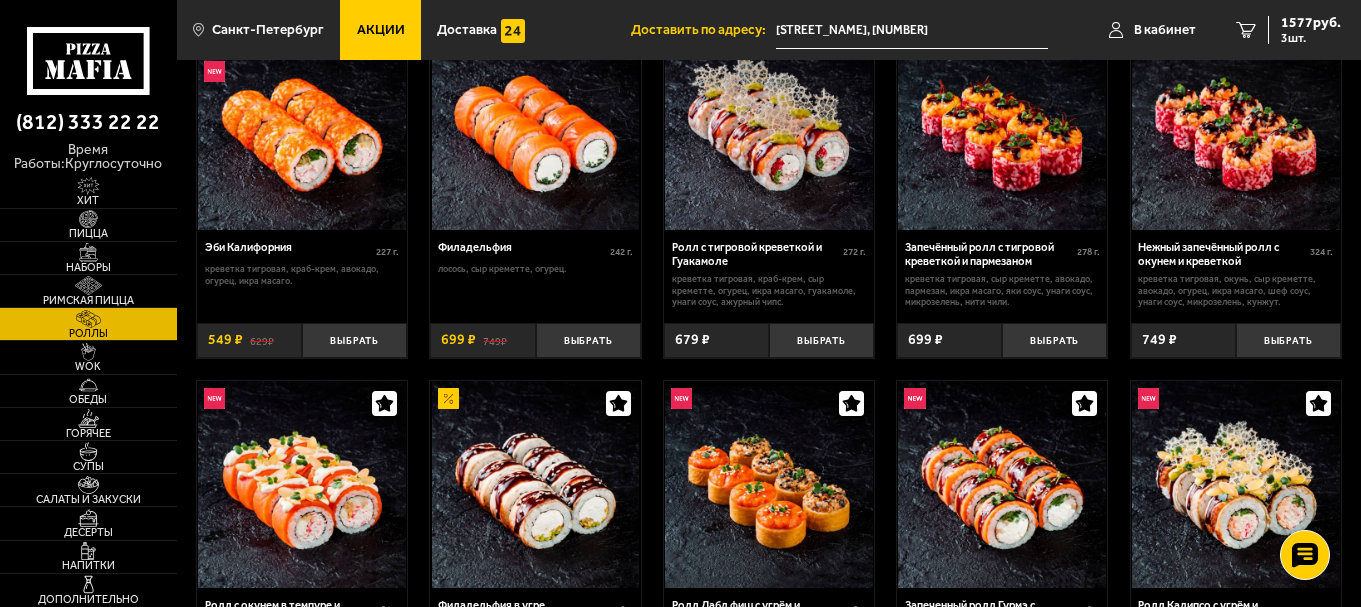 scroll, scrollTop: 0, scrollLeft: 0, axis: both 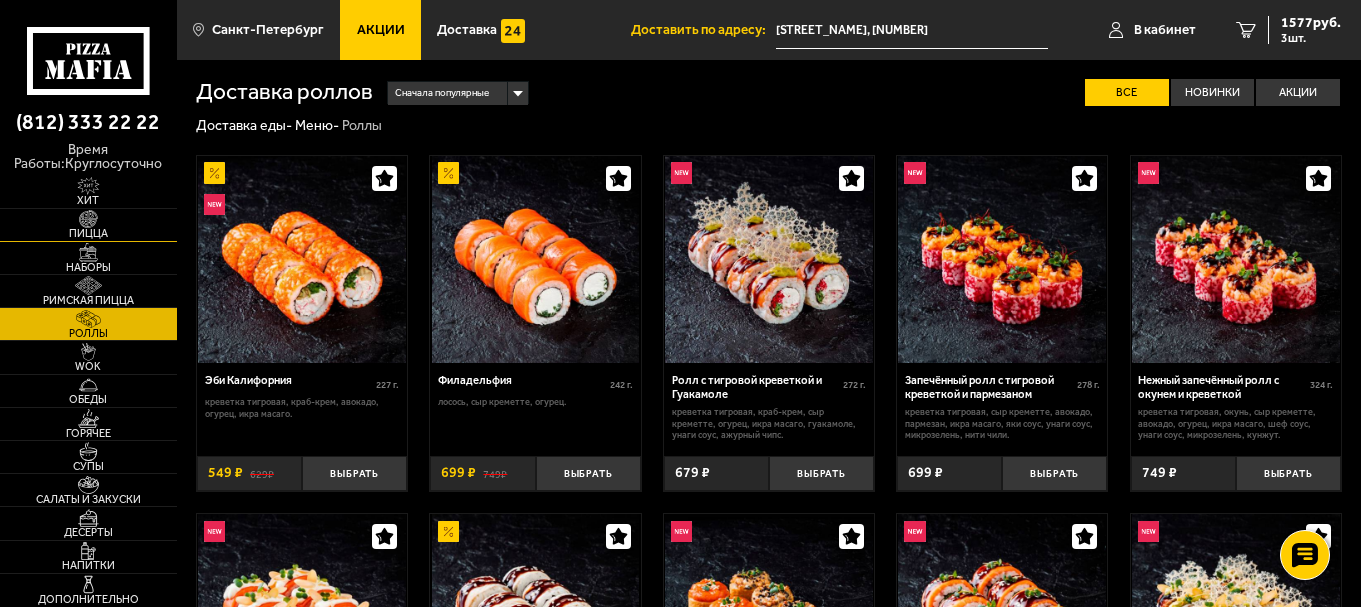 click at bounding box center (88, 219) 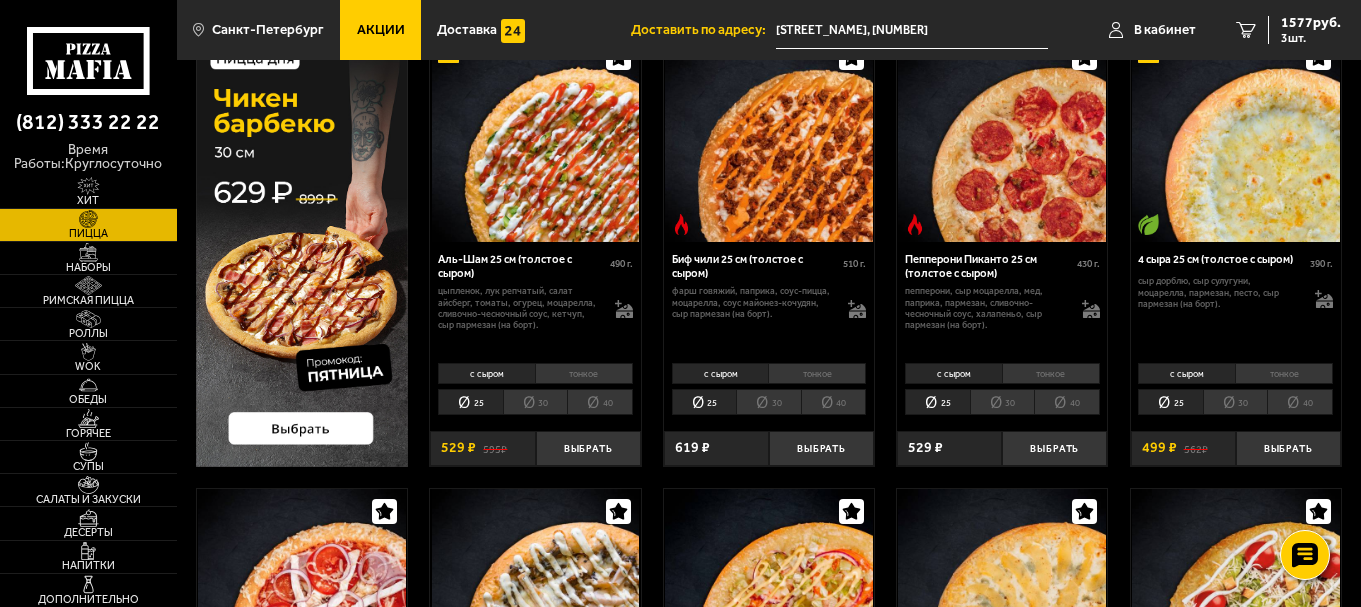 scroll, scrollTop: 133, scrollLeft: 0, axis: vertical 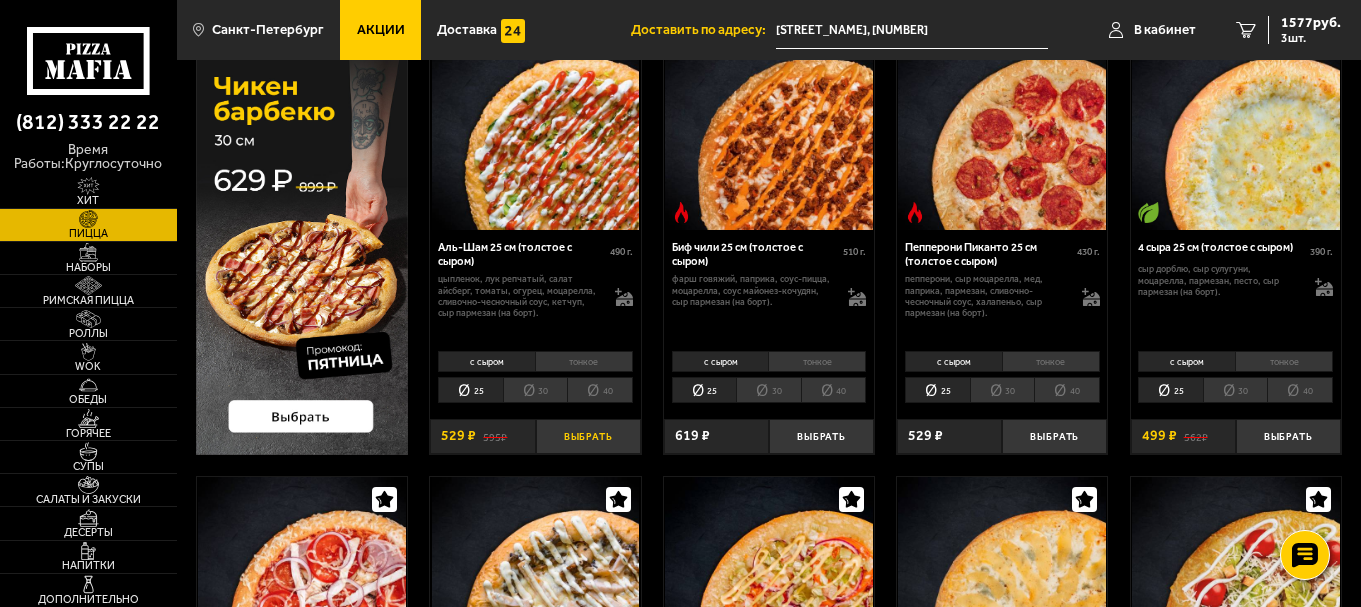 click on "Выбрать" at bounding box center [588, 436] 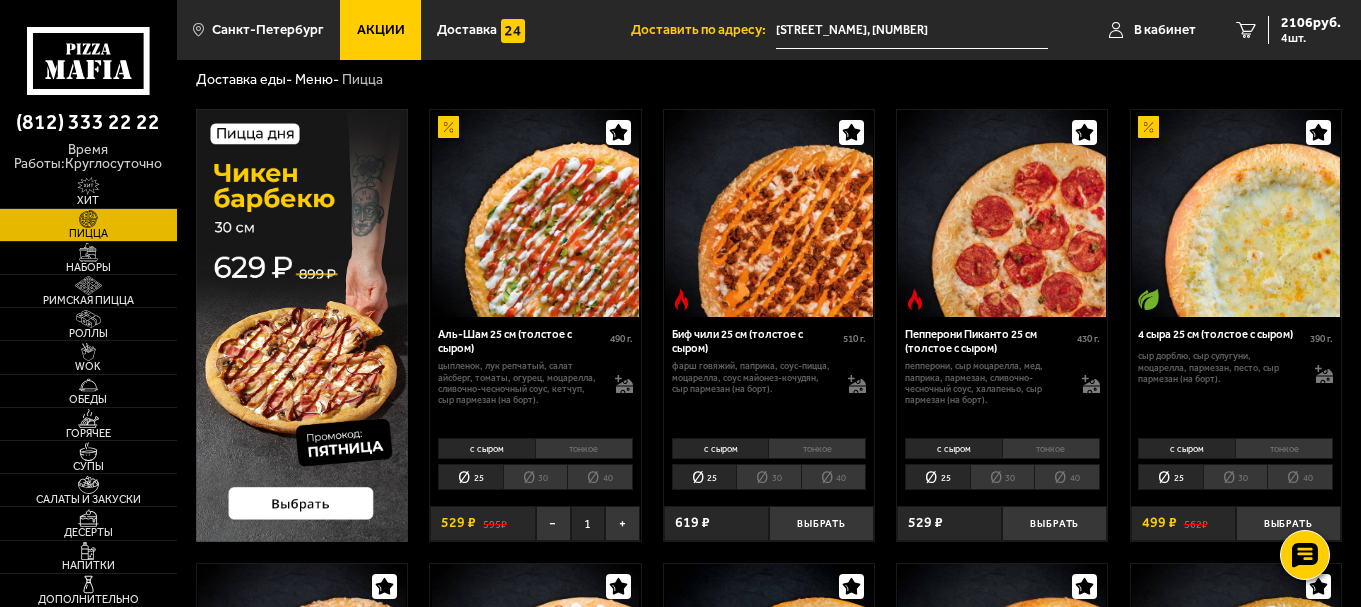 scroll, scrollTop: 0, scrollLeft: 0, axis: both 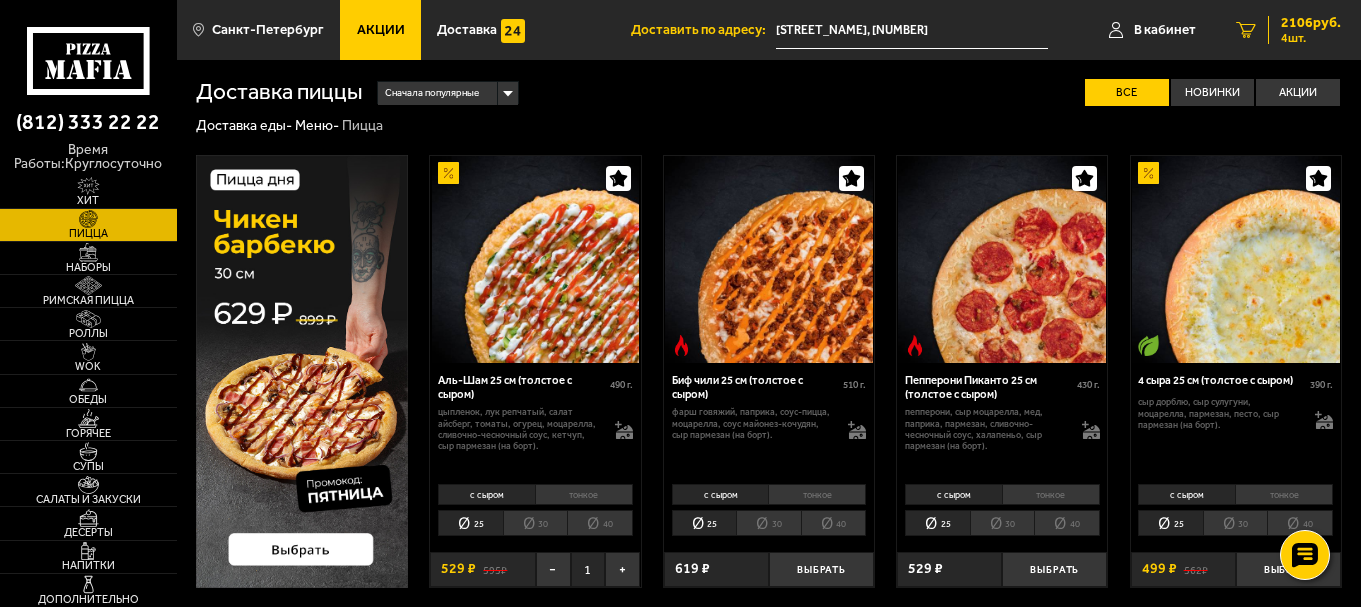 click on "2106  руб." at bounding box center (1311, 23) 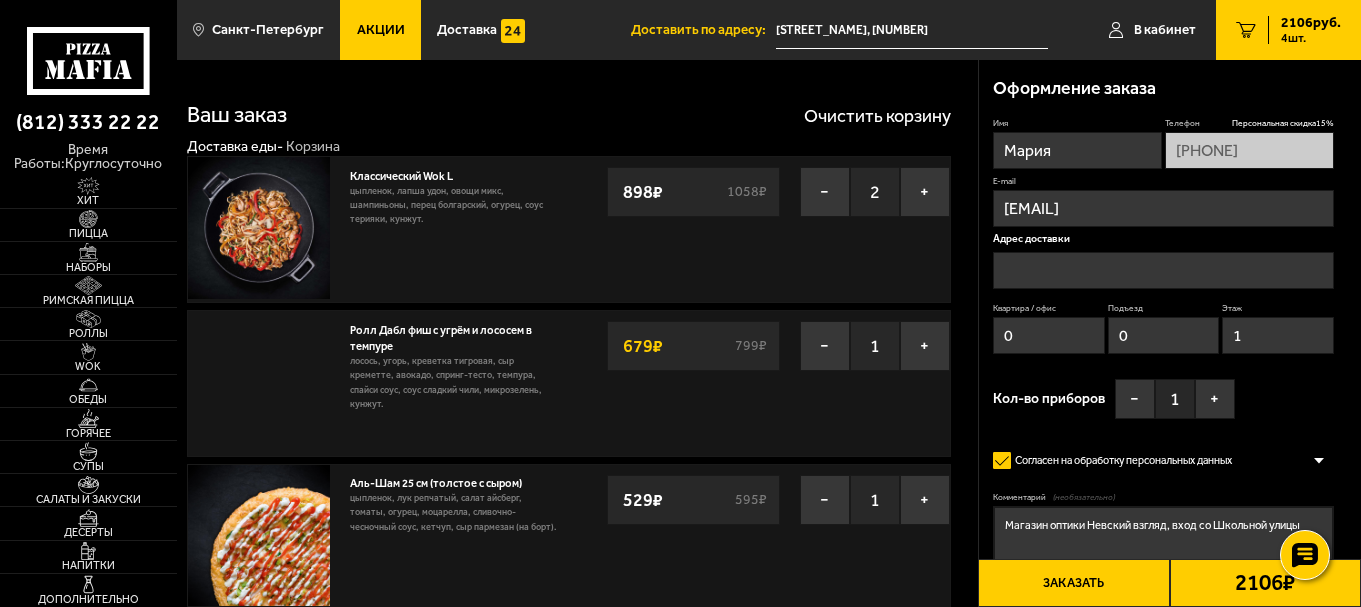 type on "[STREET_NAME], [NUMBER]" 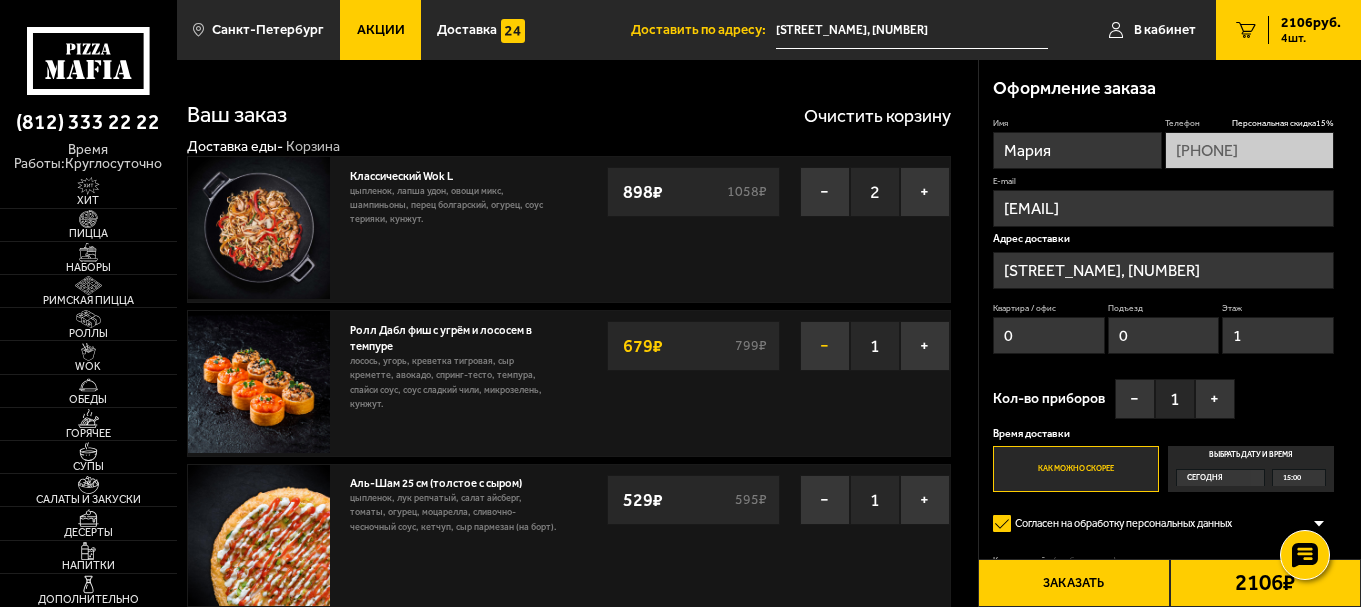 click on "−" at bounding box center [825, 346] 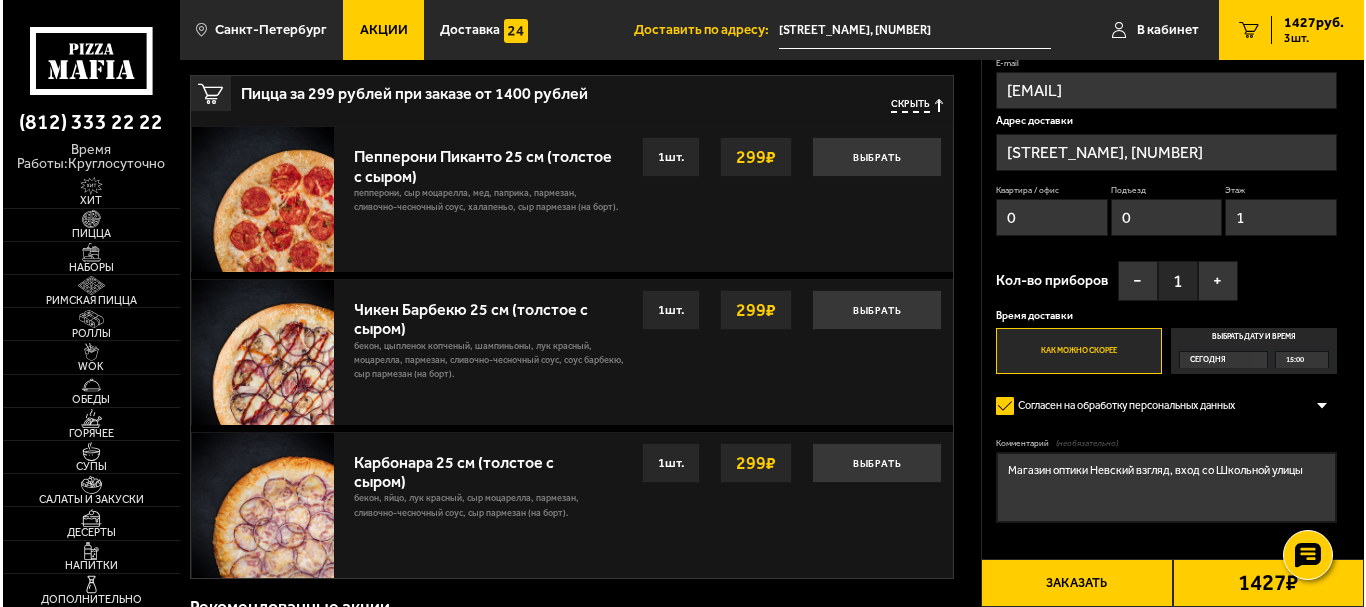 scroll, scrollTop: 467, scrollLeft: 0, axis: vertical 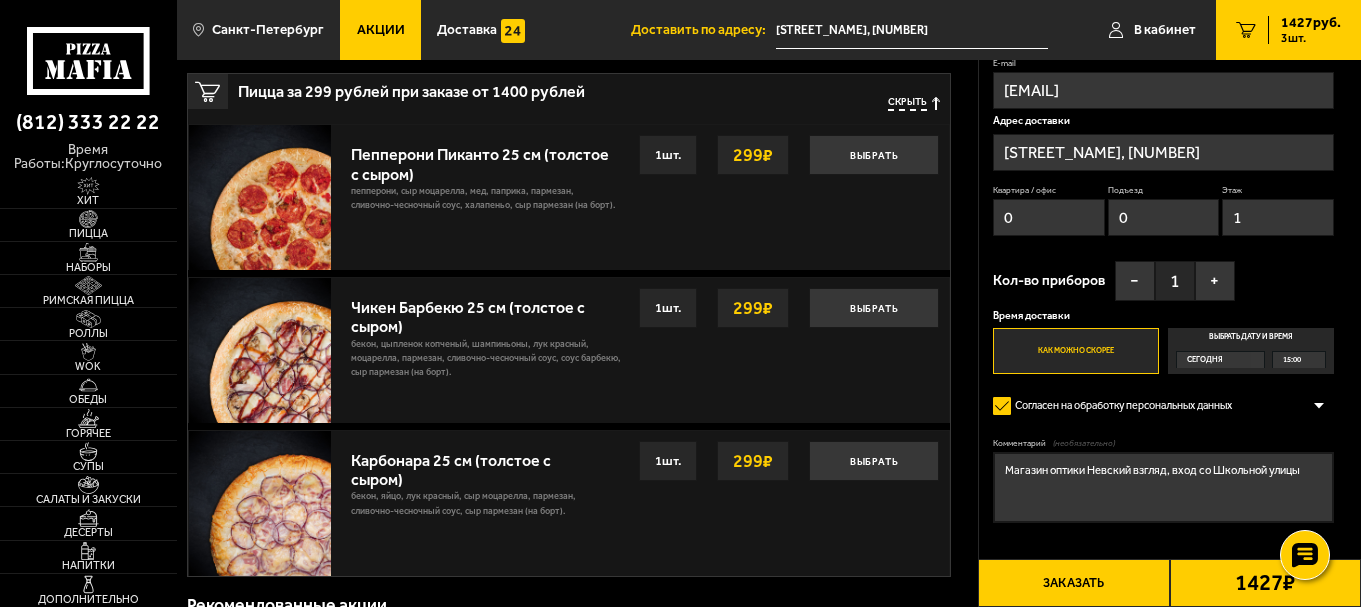 click on "Заказать" at bounding box center (1073, 583) 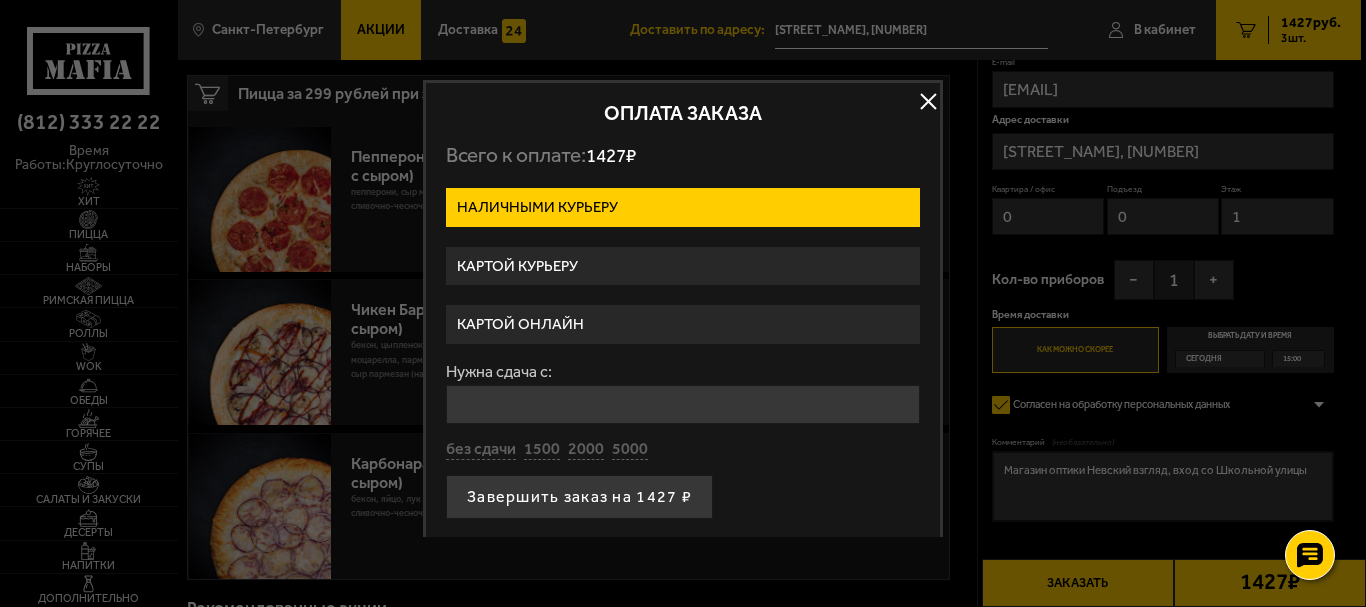 click on "Картой онлайн" at bounding box center [683, 324] 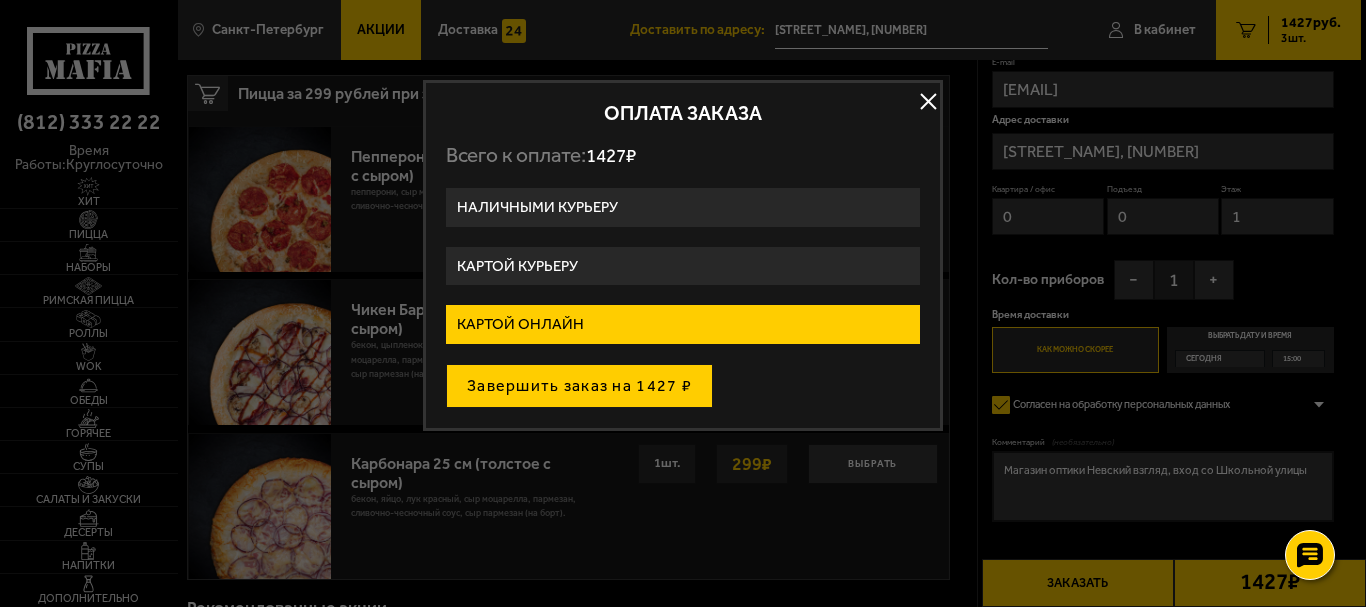 click on "Завершить заказ на 1427 ₽" at bounding box center (579, 386) 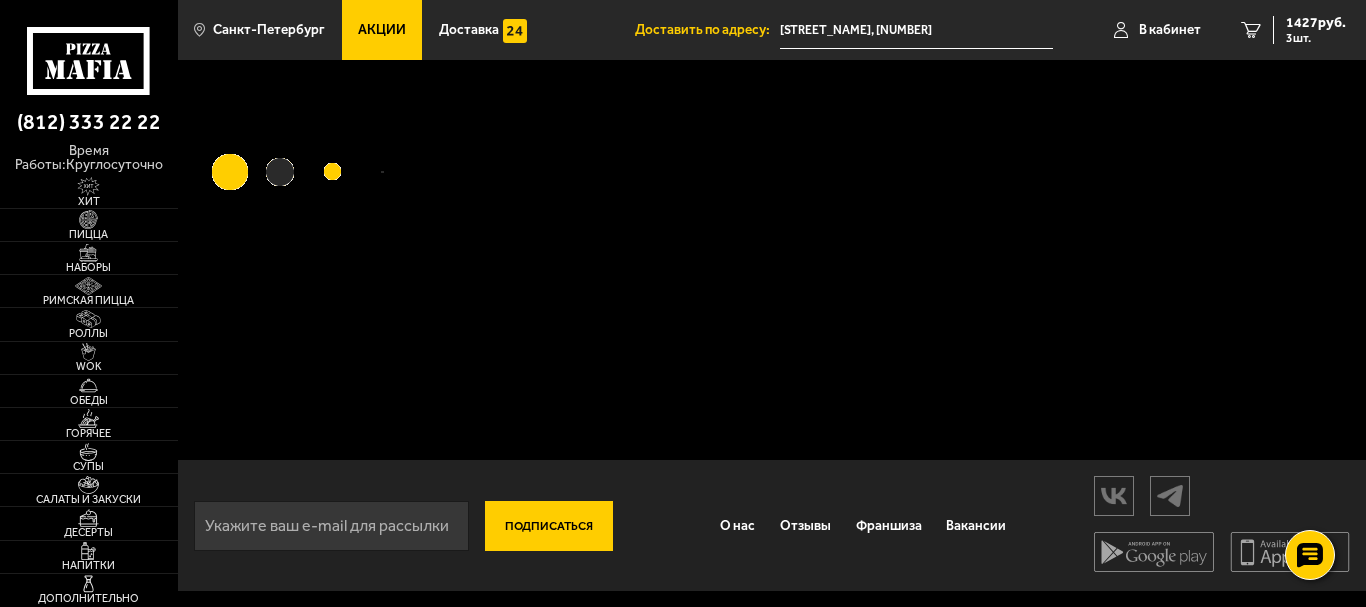 scroll, scrollTop: 0, scrollLeft: 0, axis: both 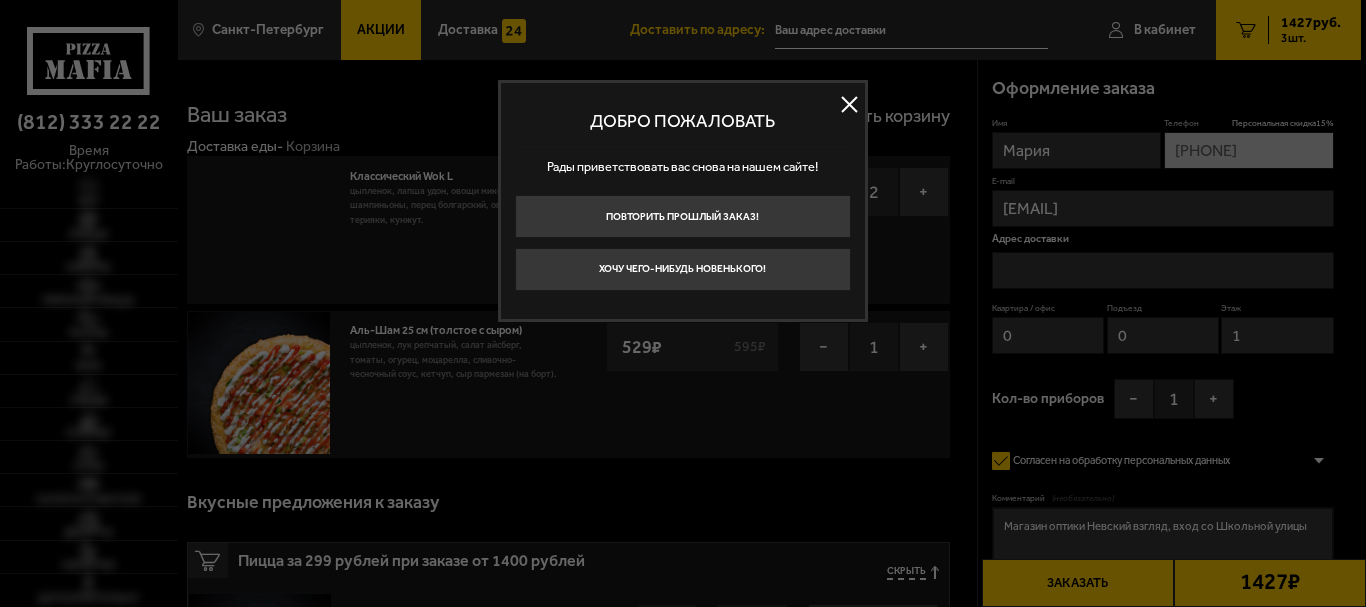 click at bounding box center [850, 105] 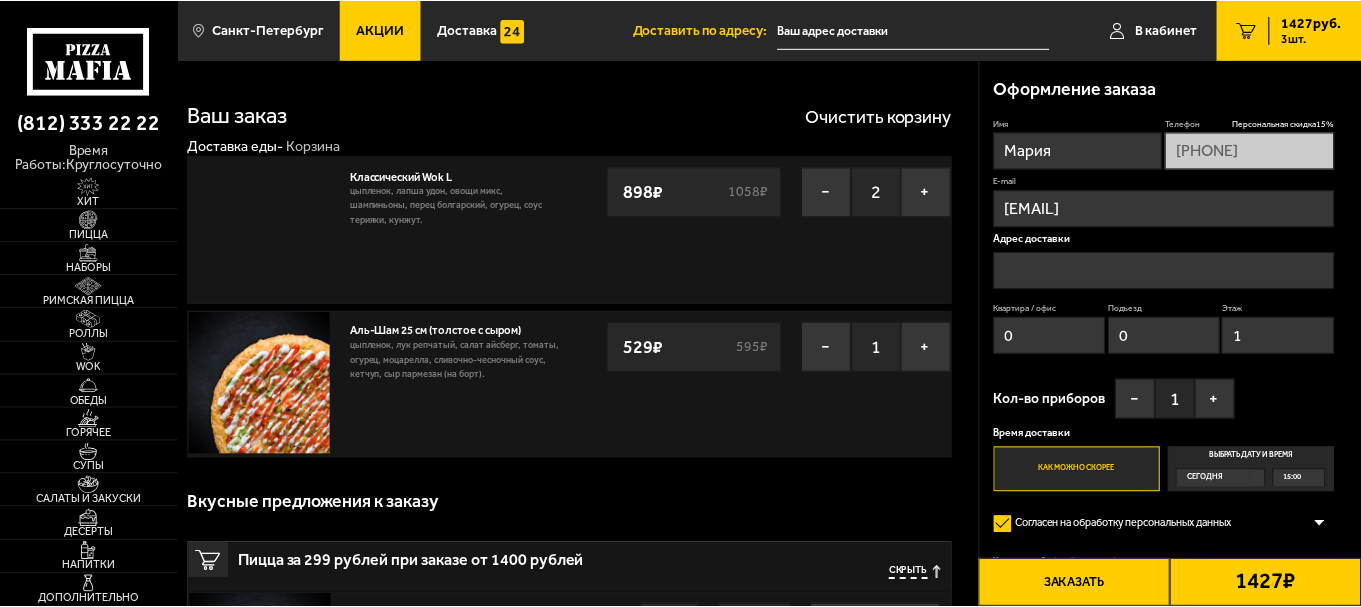 scroll, scrollTop: 468, scrollLeft: 0, axis: vertical 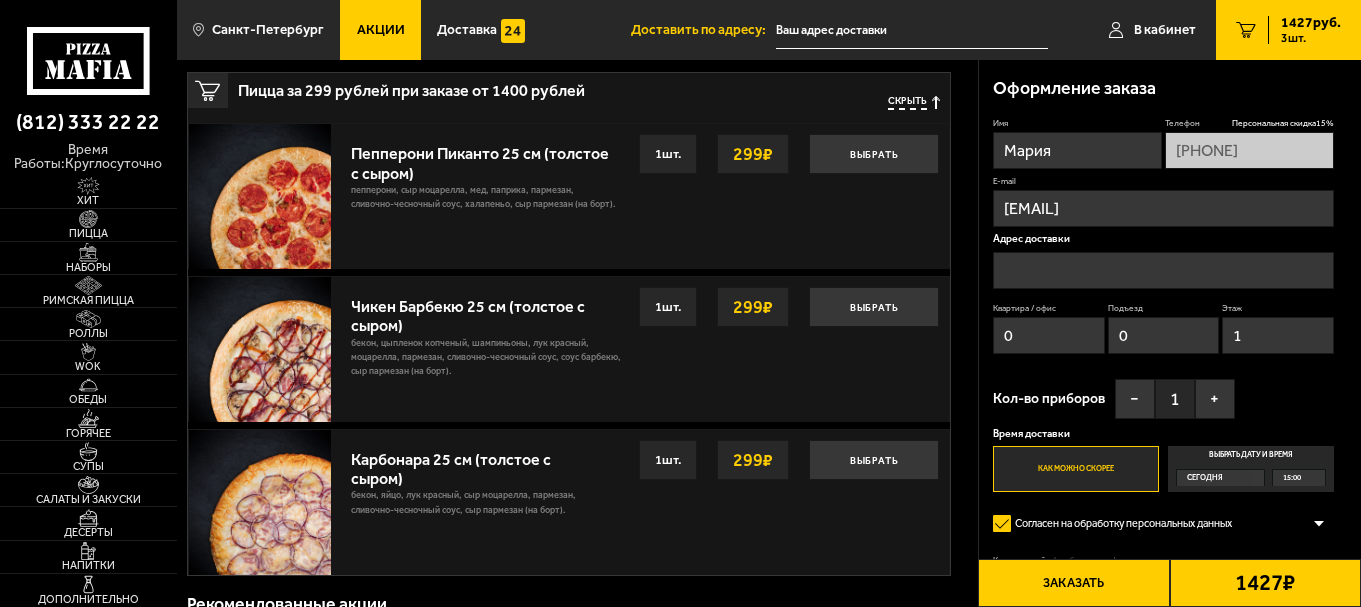 type on "[STREET_NAME], [NUMBER]" 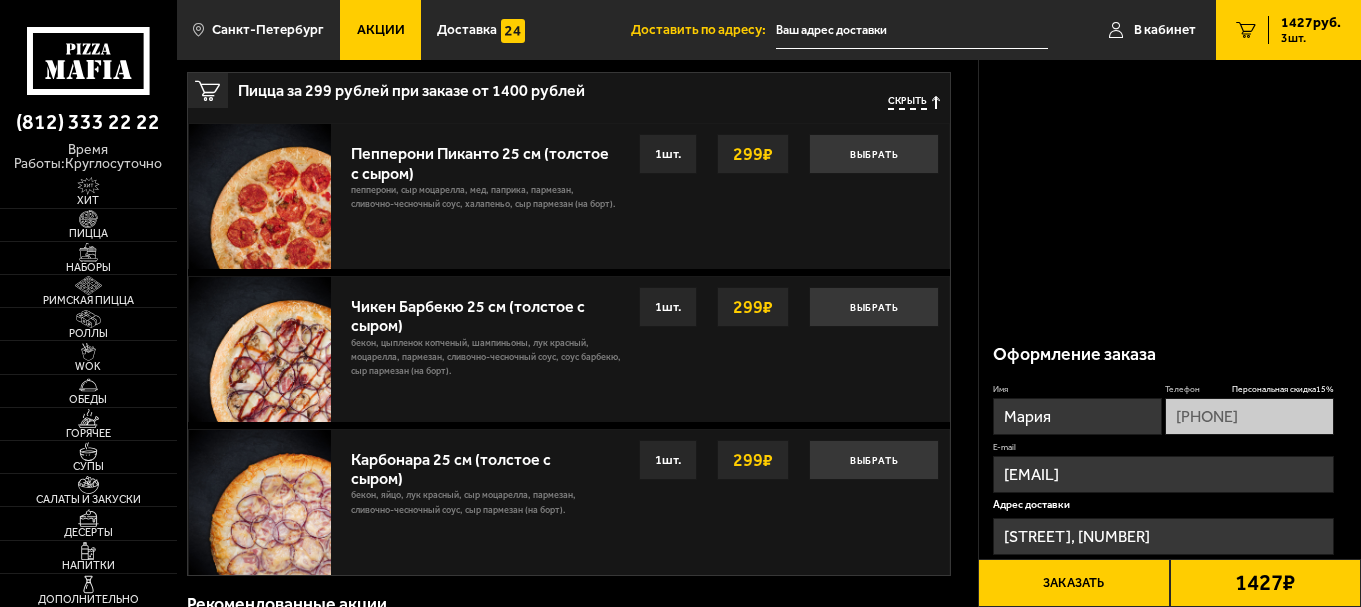 click on "Заказать" at bounding box center (1073, 583) 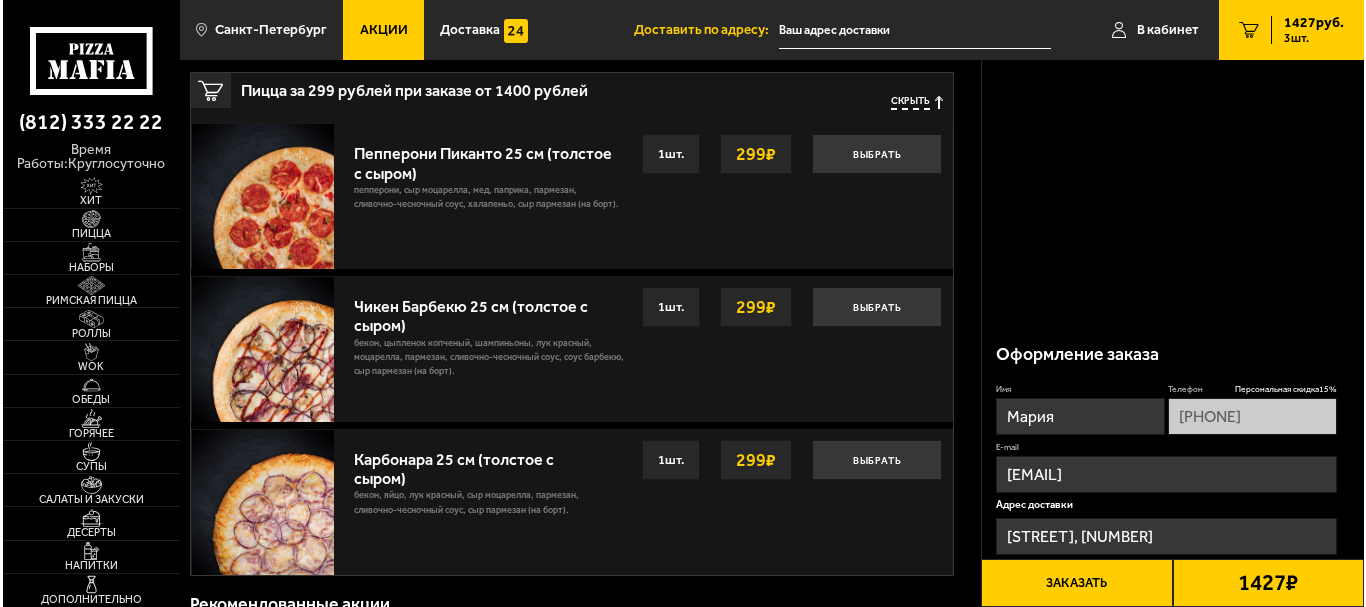 scroll, scrollTop: 734, scrollLeft: 0, axis: vertical 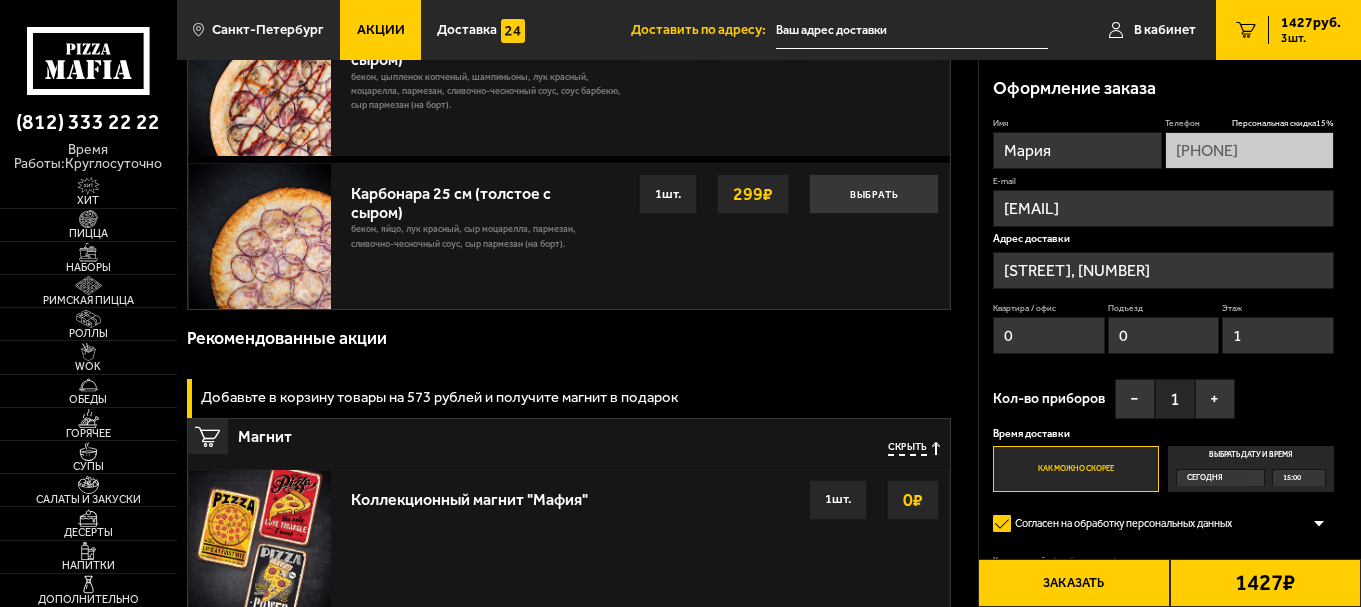 type on "[STREET_NAME], [NUMBER]" 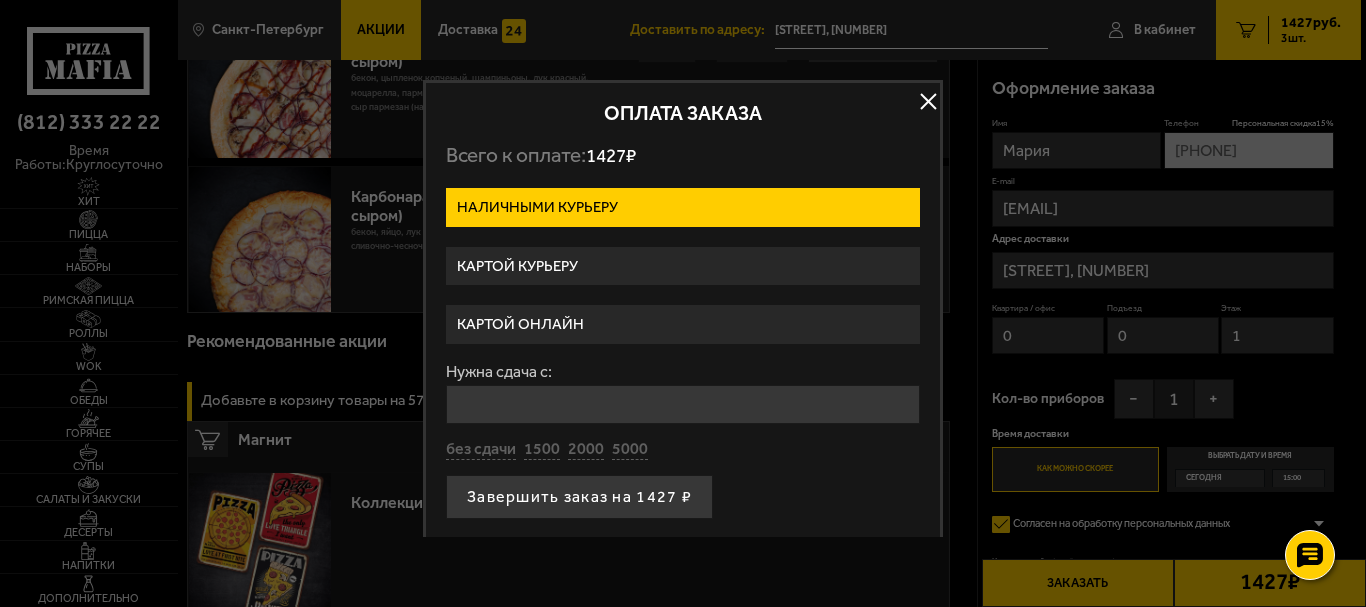 click on "Картой курьеру" at bounding box center (683, 266) 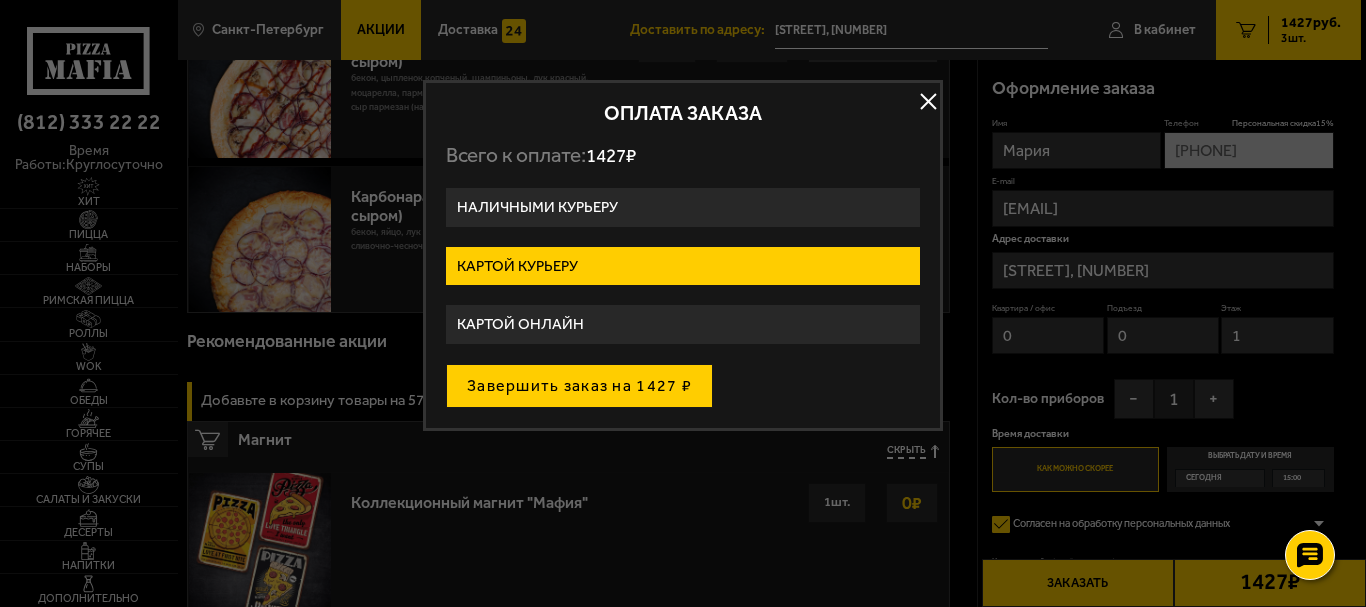 click on "Завершить заказ на 1427 ₽" at bounding box center [579, 386] 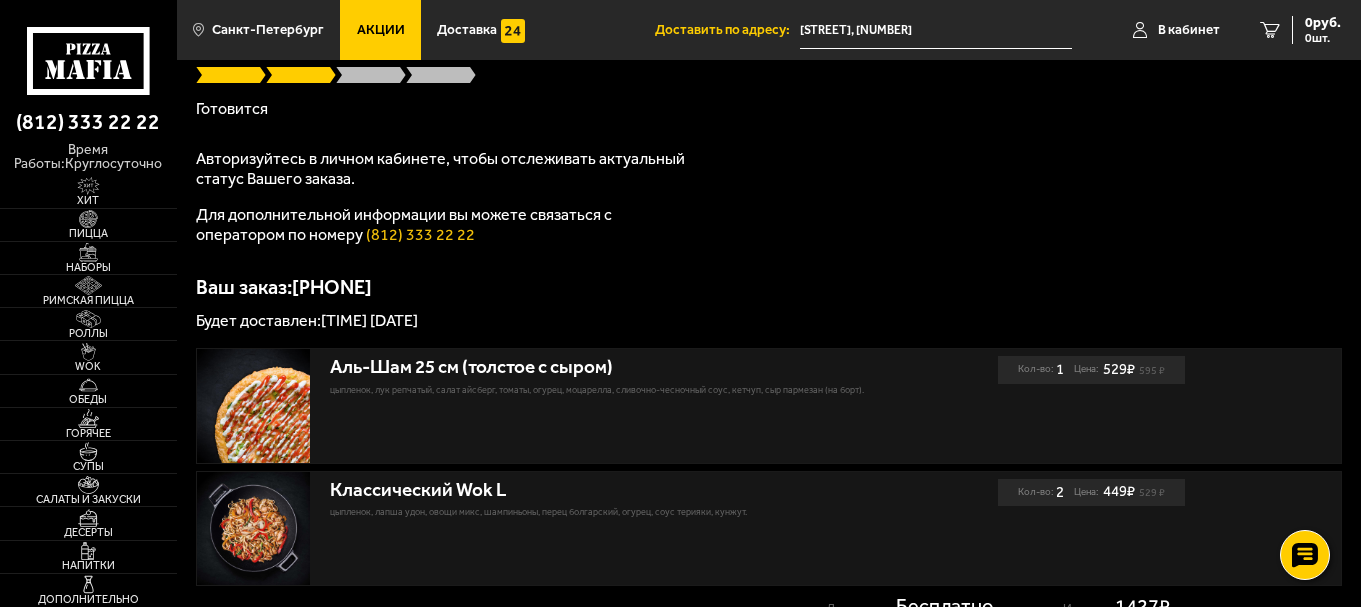 scroll, scrollTop: 0, scrollLeft: 0, axis: both 